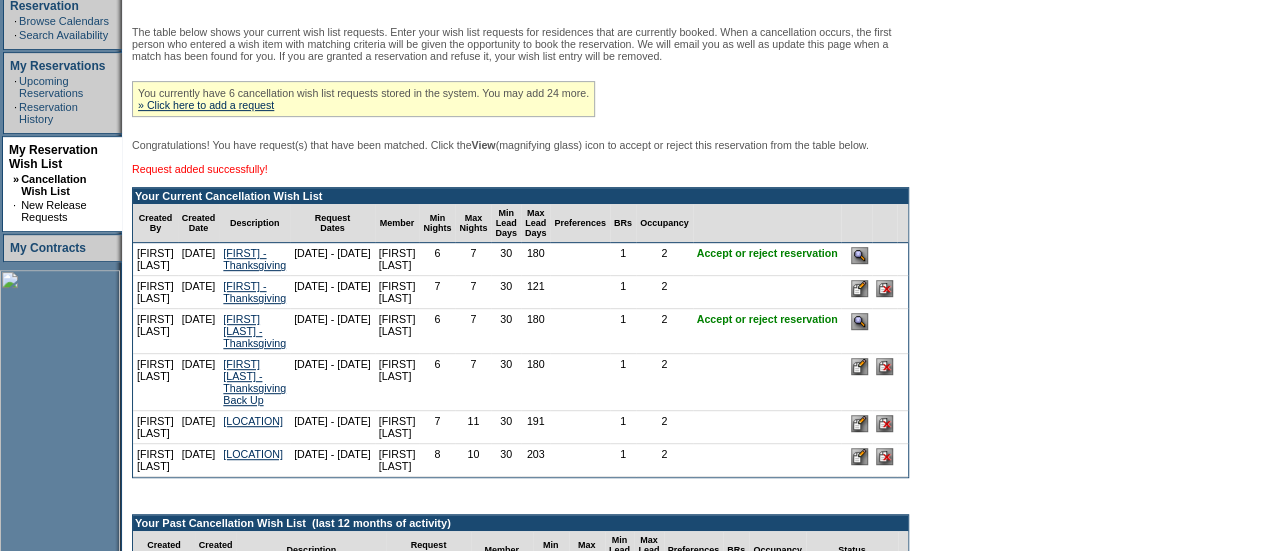scroll, scrollTop: 356, scrollLeft: 0, axis: vertical 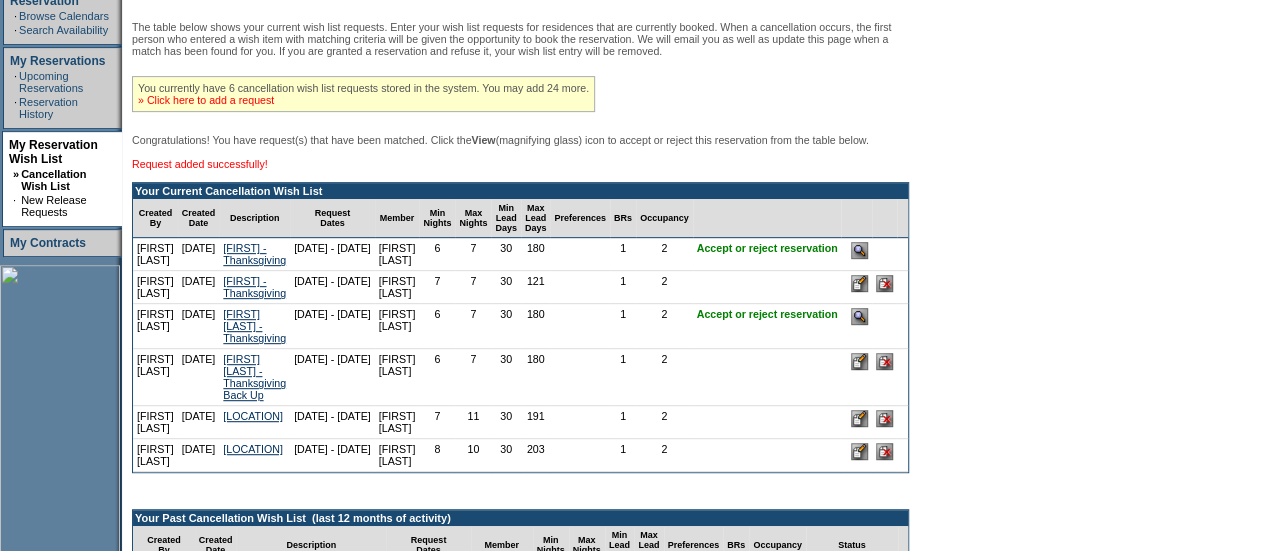 click on "» Click here to add a request" at bounding box center [206, 100] 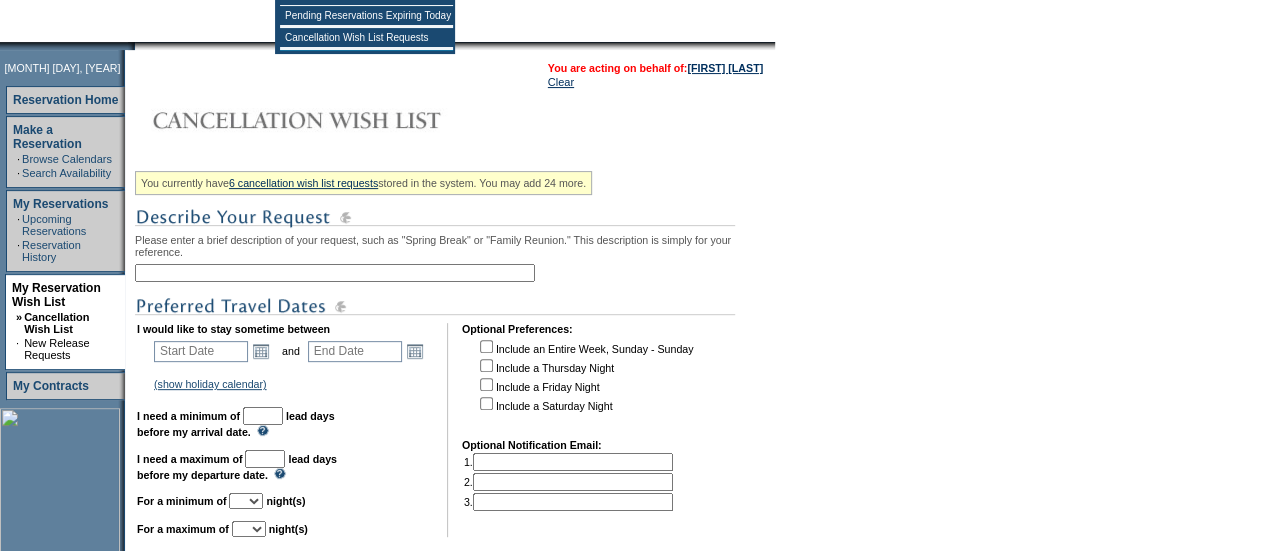 scroll, scrollTop: 228, scrollLeft: 0, axis: vertical 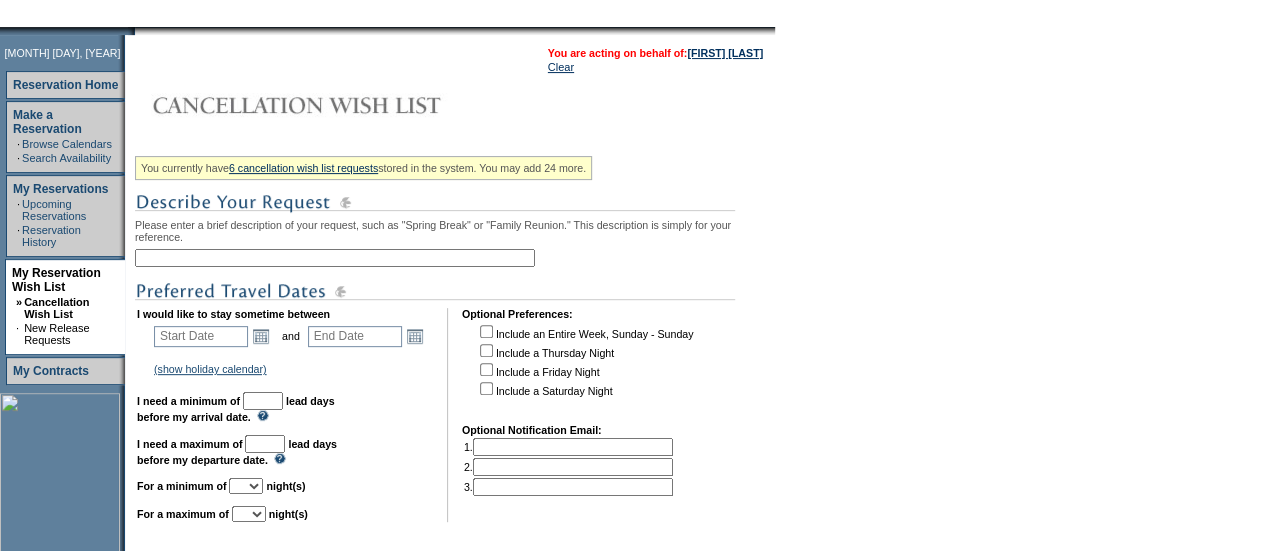 click at bounding box center [335, 258] 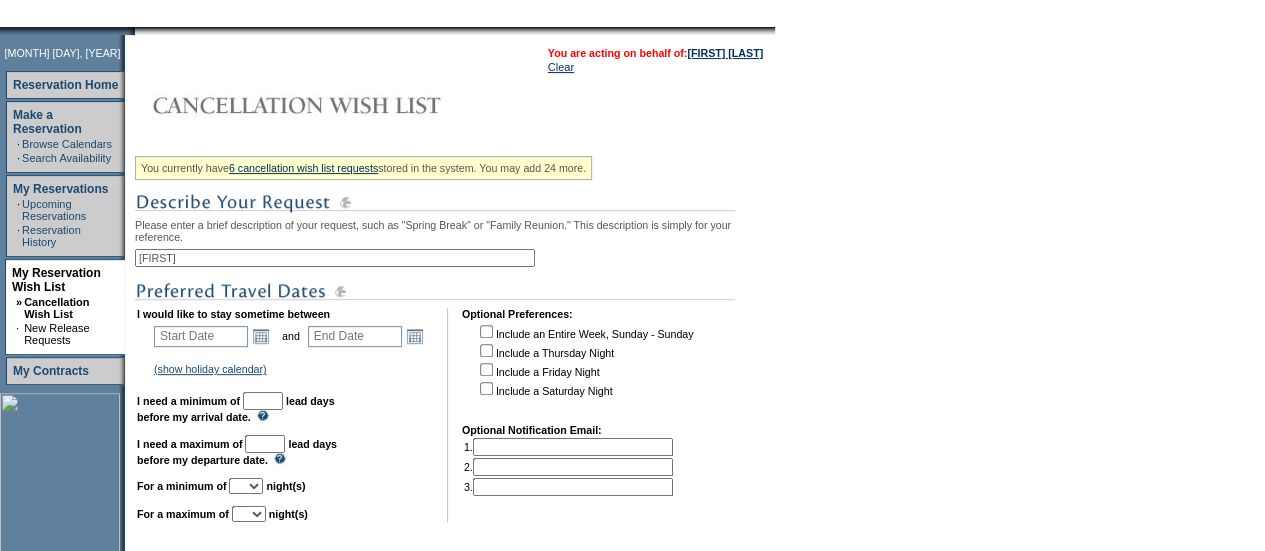 type on "[FIRST] [LAST] - Thanksgiving" 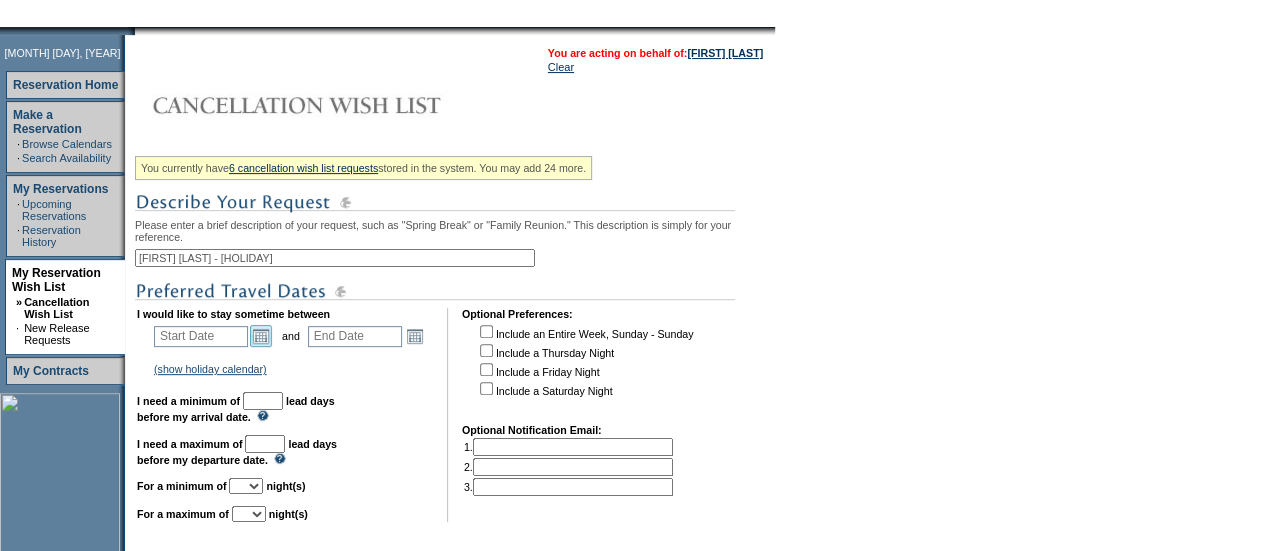 click on "Open the calendar popup." at bounding box center [261, 336] 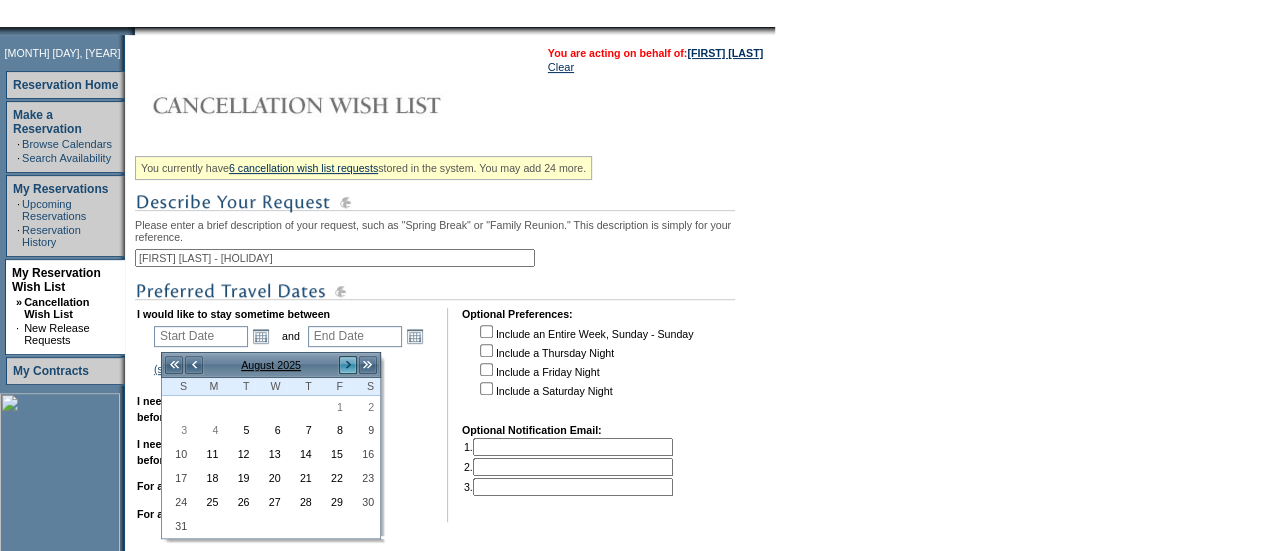 click on ">" at bounding box center [348, 365] 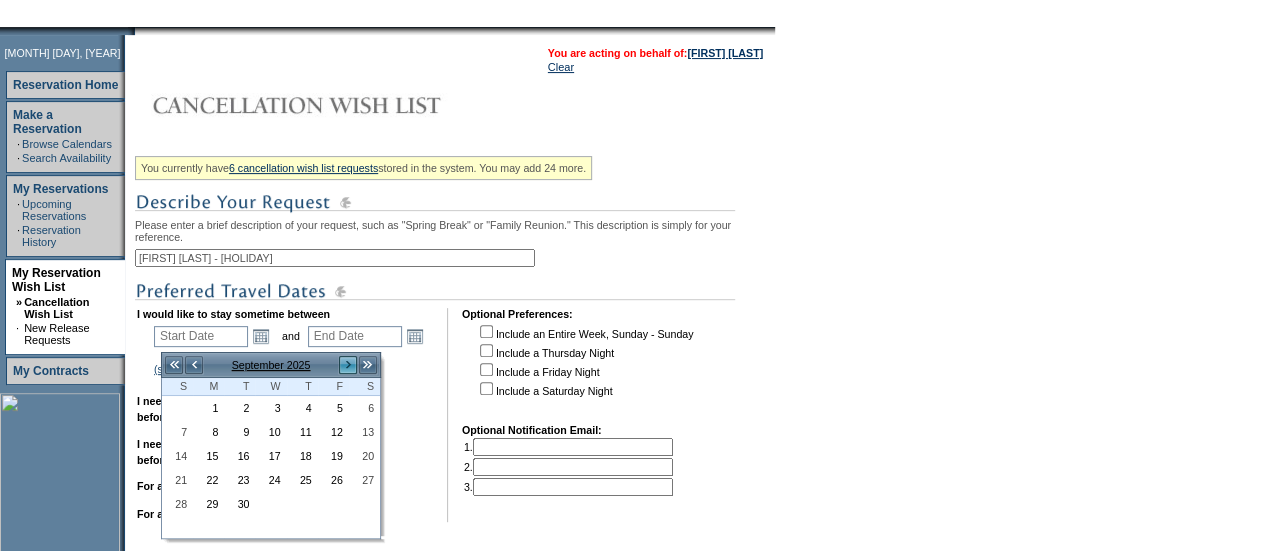 click on ">" at bounding box center [348, 365] 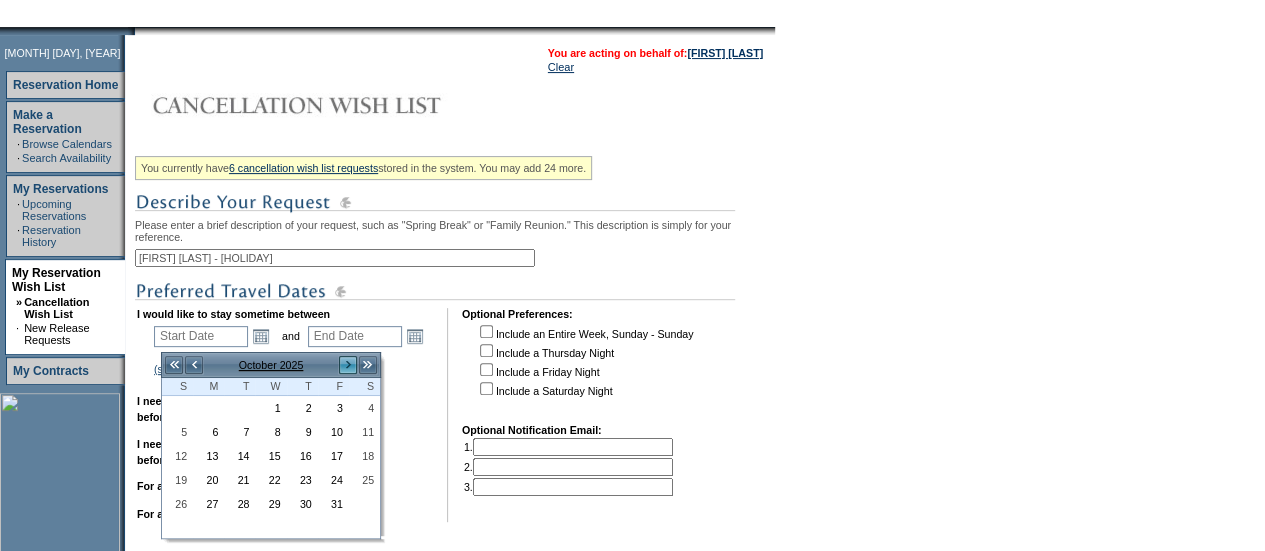 click on ">" at bounding box center [348, 365] 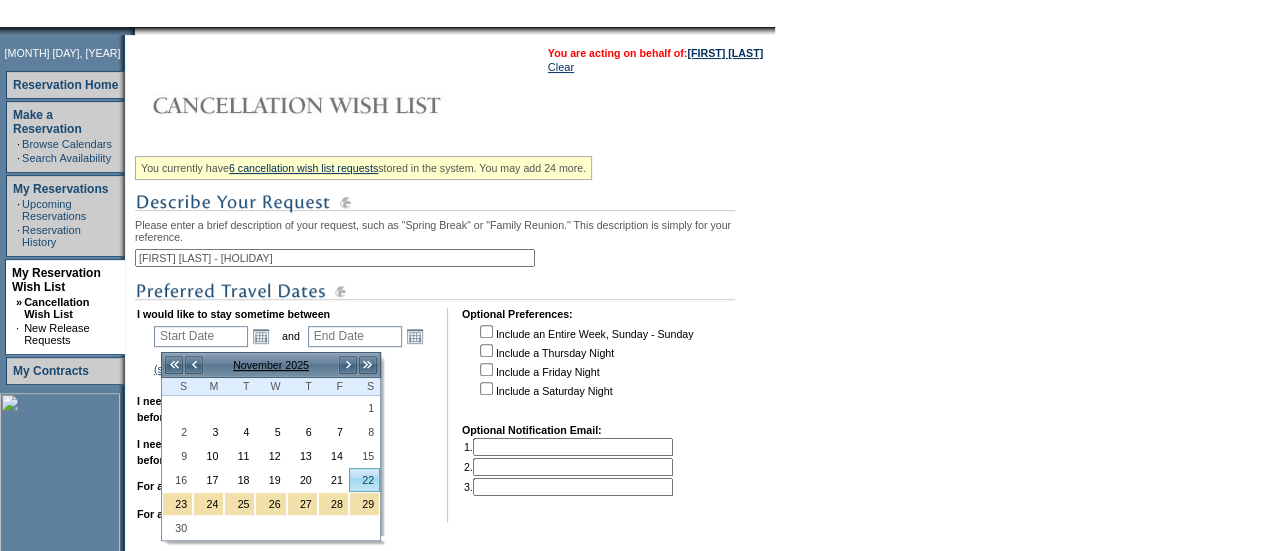 click on "22" at bounding box center (364, 480) 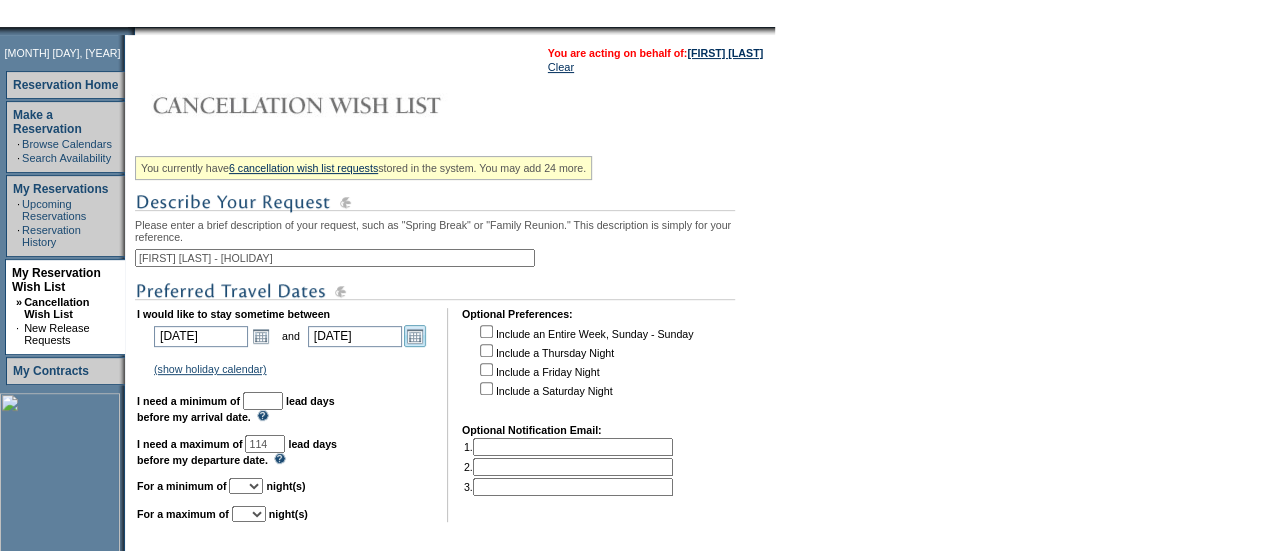 click on "Open the calendar popup." at bounding box center (415, 336) 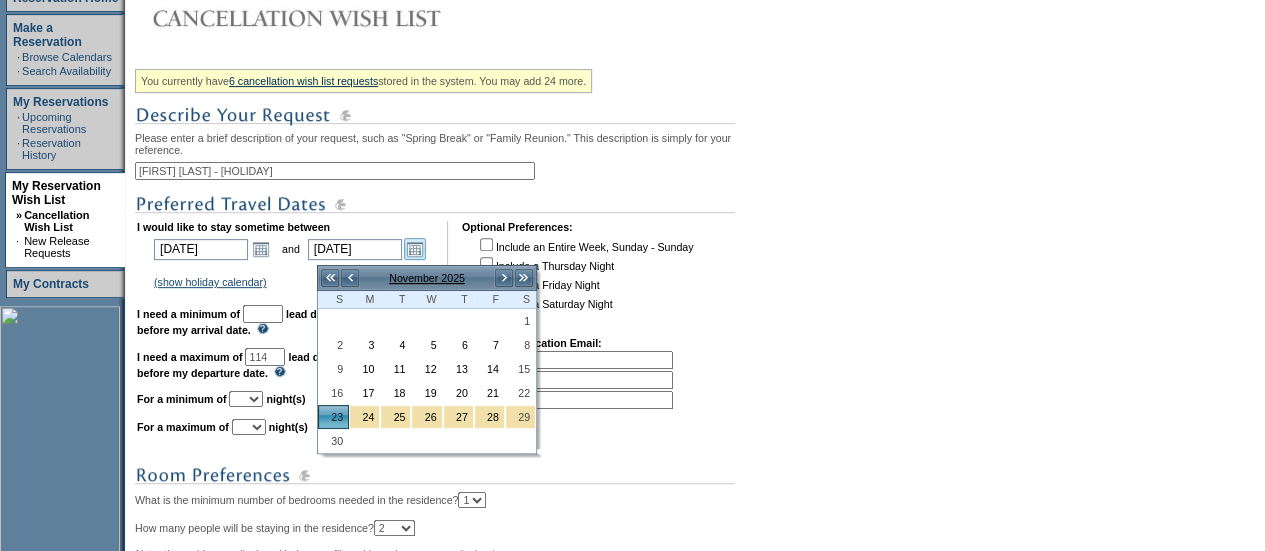 scroll, scrollTop: 336, scrollLeft: 0, axis: vertical 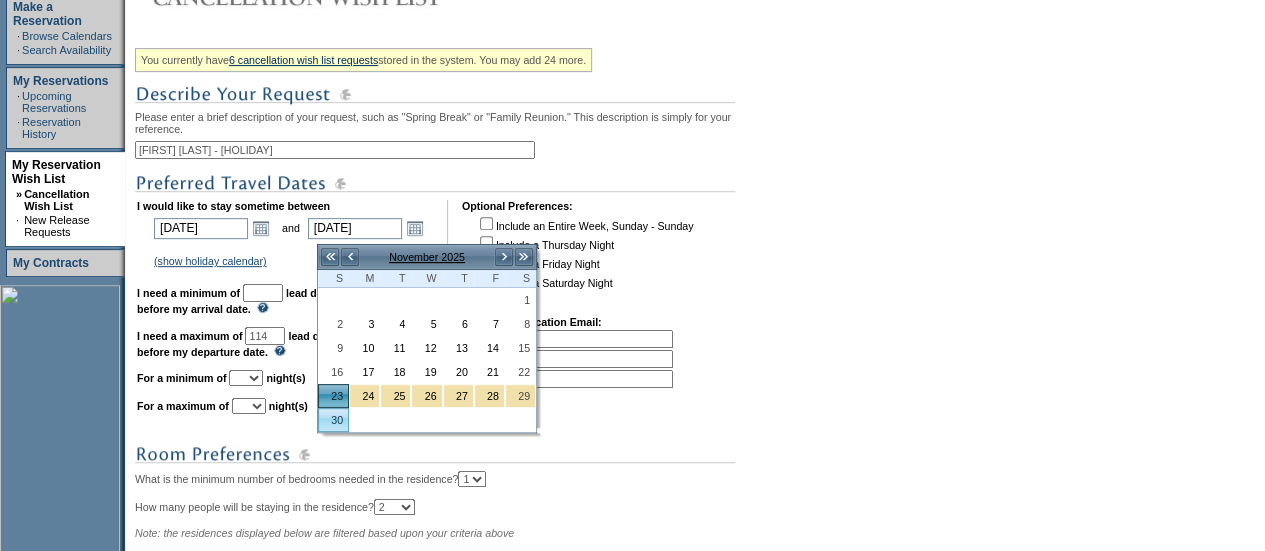 click on "30" at bounding box center [333, 420] 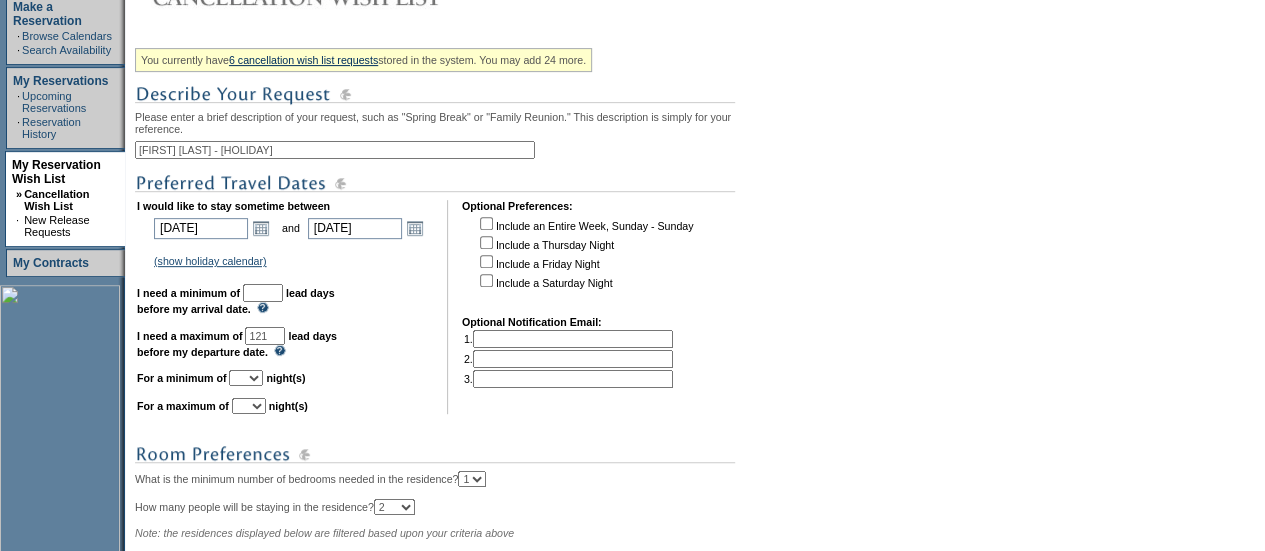 click at bounding box center [263, 293] 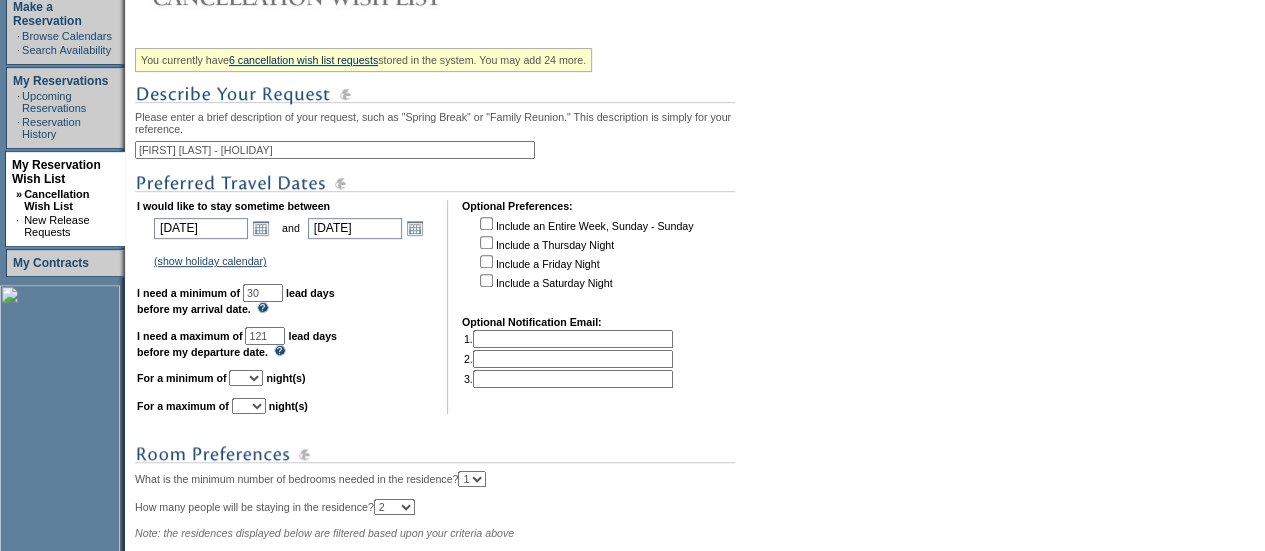 type on "30" 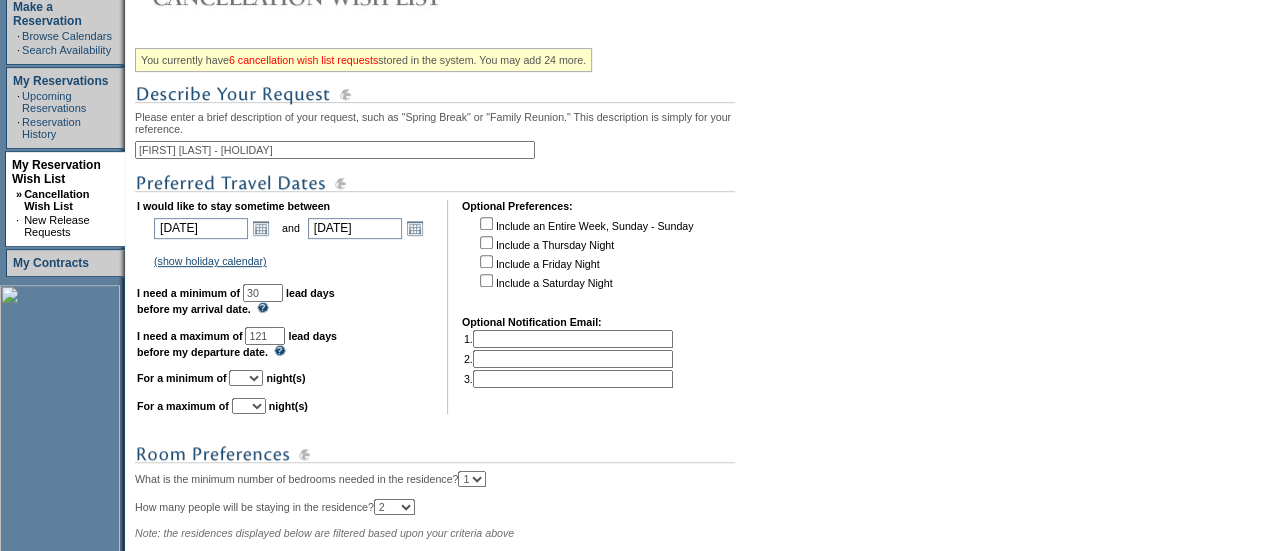 select on "7" 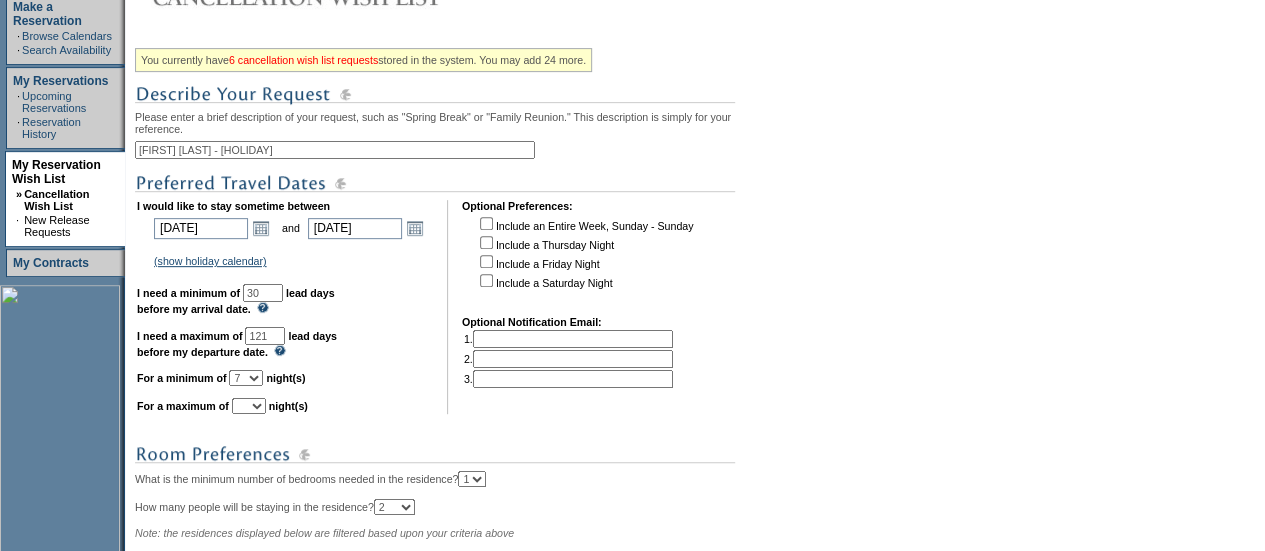 click on "1
2
3
4
5
6
7
8
9
10
11
12
13
14" at bounding box center [246, 378] 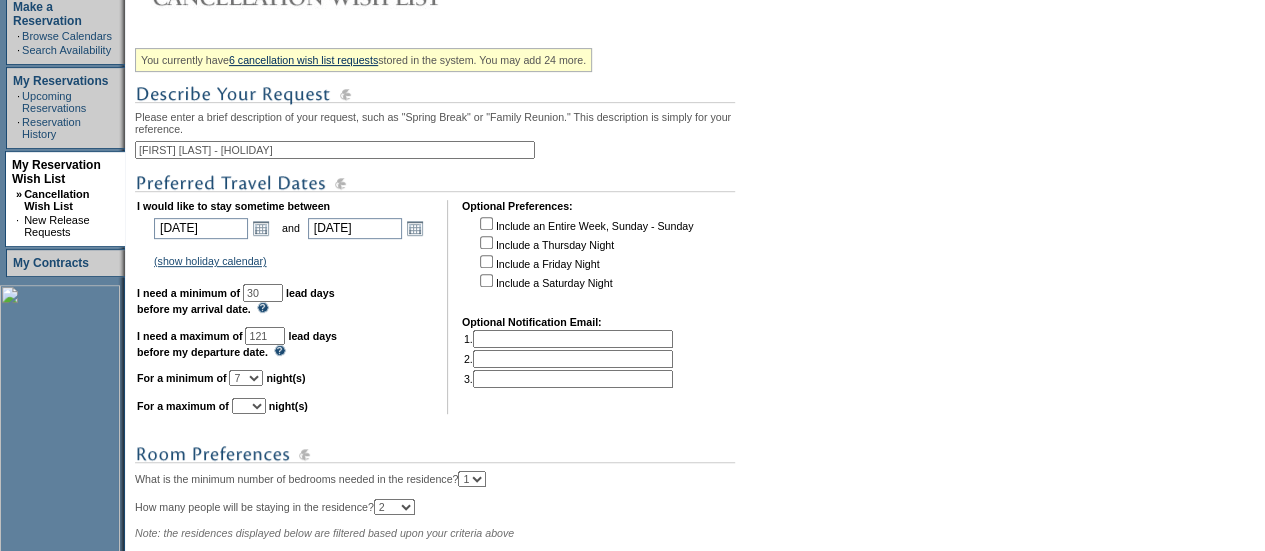 click on "1
2
3
4
5
6
7
8
9
10
11
12
13
14" at bounding box center (249, 406) 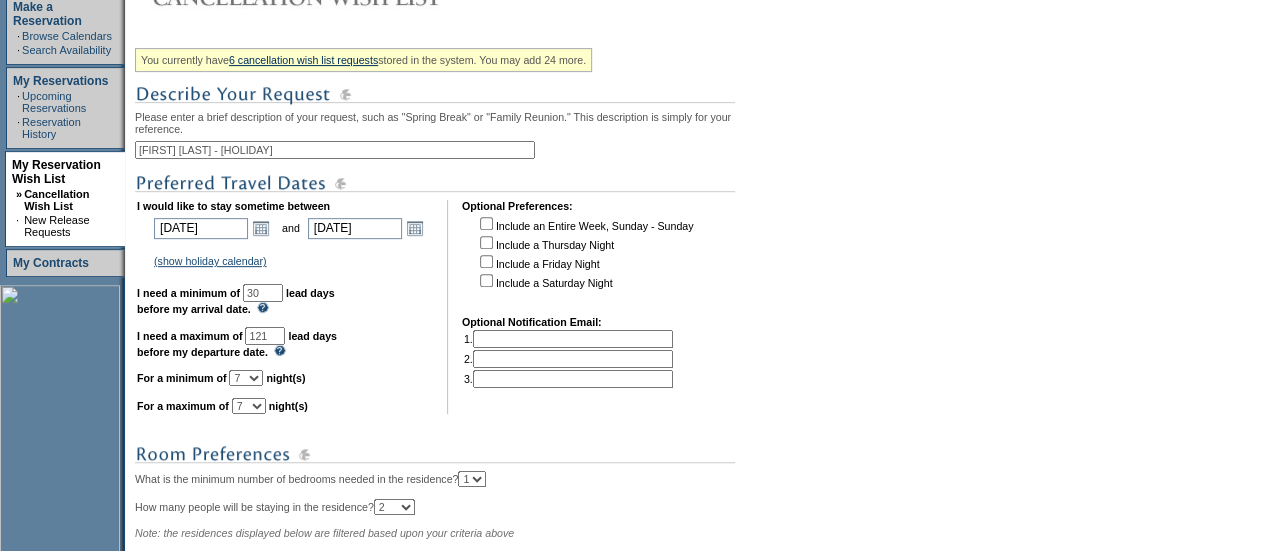 click on "1
2
3
4
5
6
7
8
9
10
11
12
13
14" at bounding box center [249, 406] 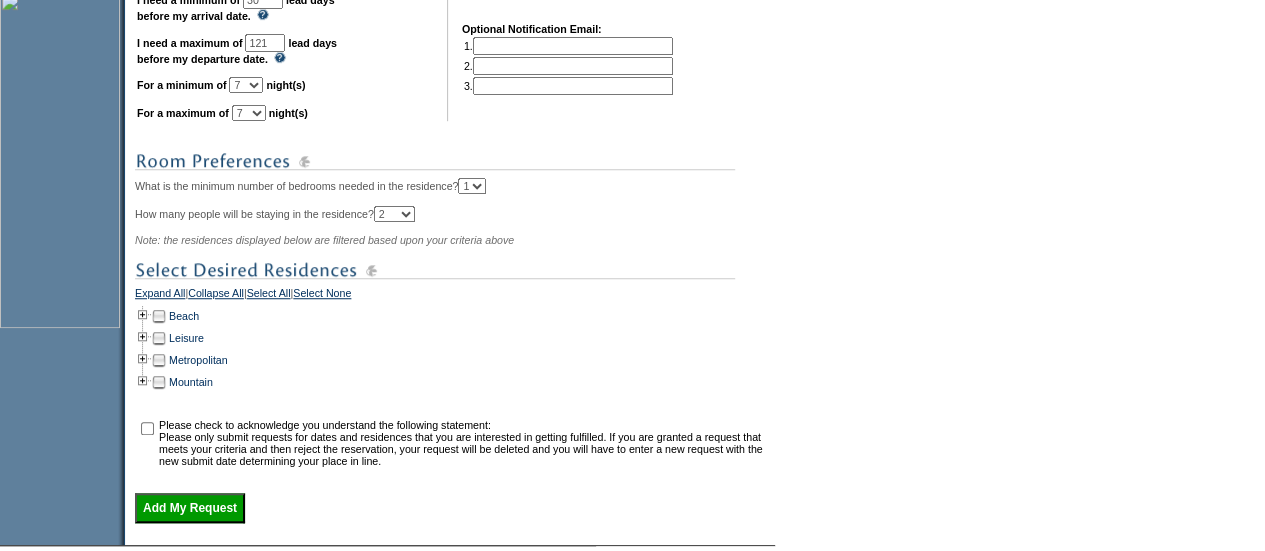 scroll, scrollTop: 630, scrollLeft: 0, axis: vertical 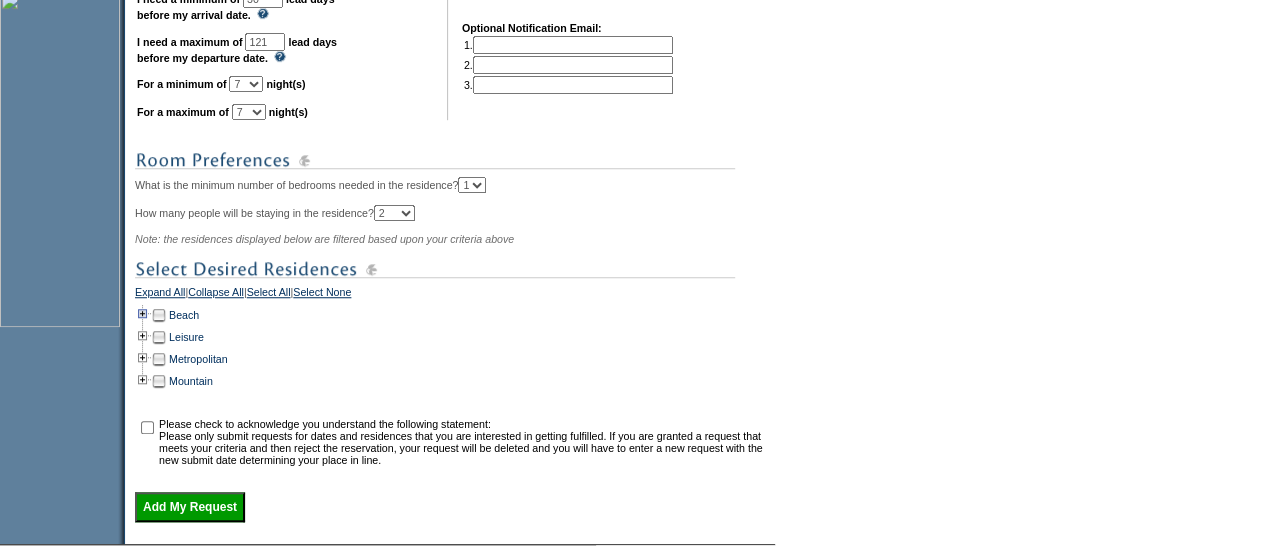 click at bounding box center [143, 315] 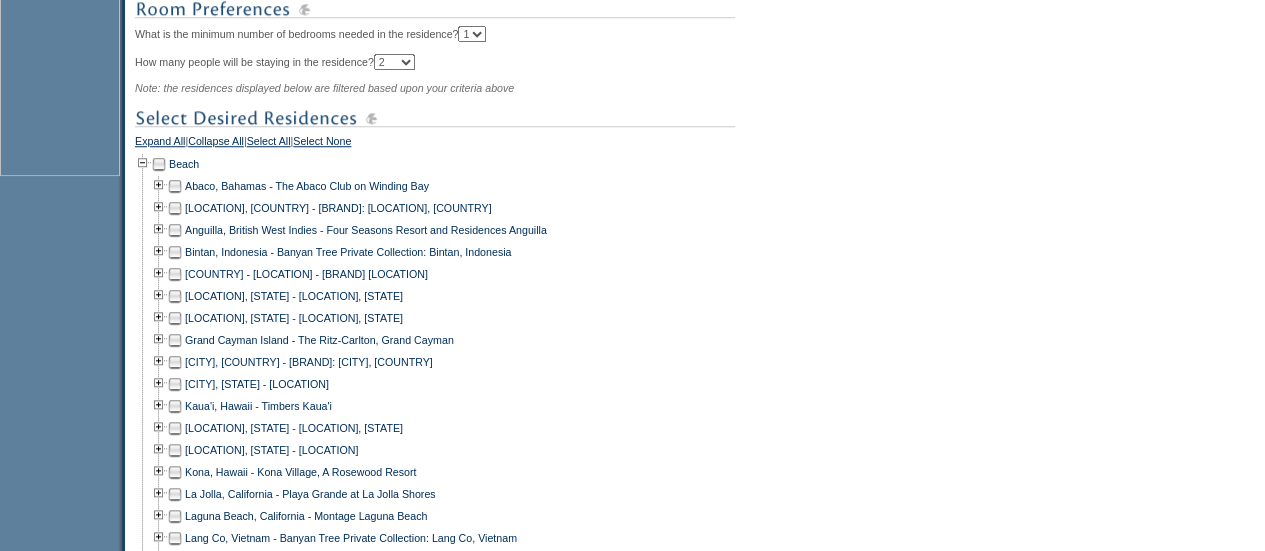 scroll, scrollTop: 1298, scrollLeft: 0, axis: vertical 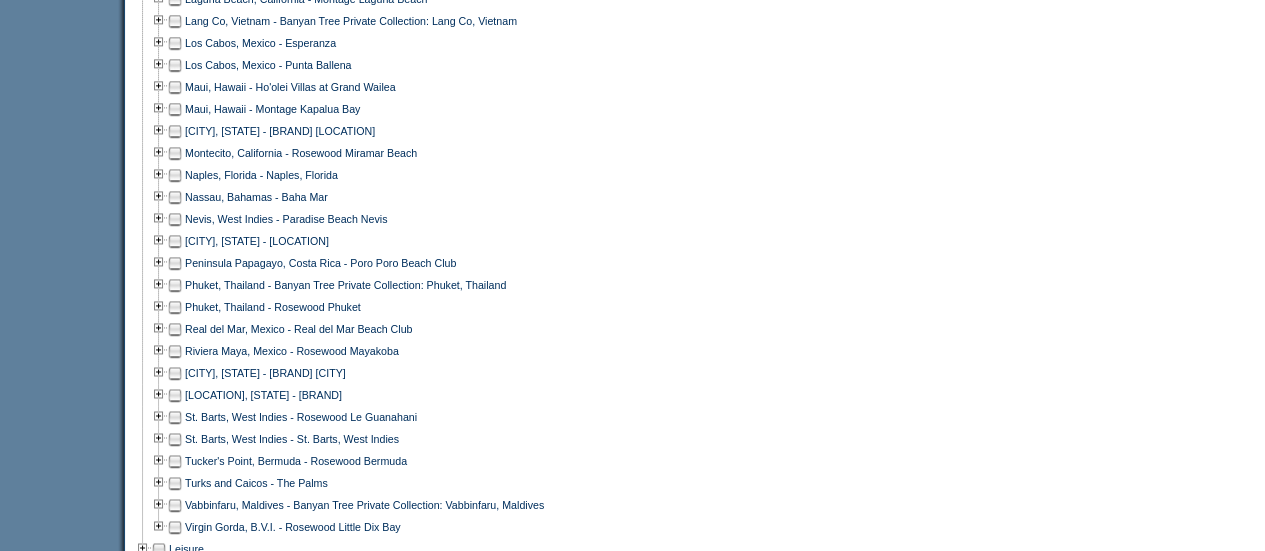 click at bounding box center (175, 263) 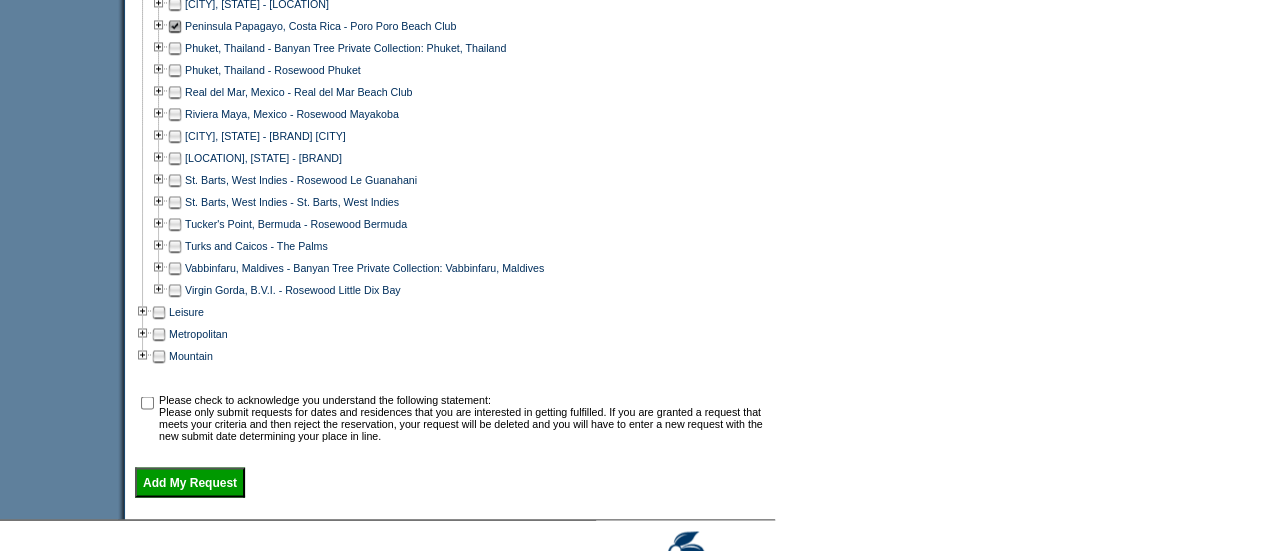 scroll, scrollTop: 1534, scrollLeft: 0, axis: vertical 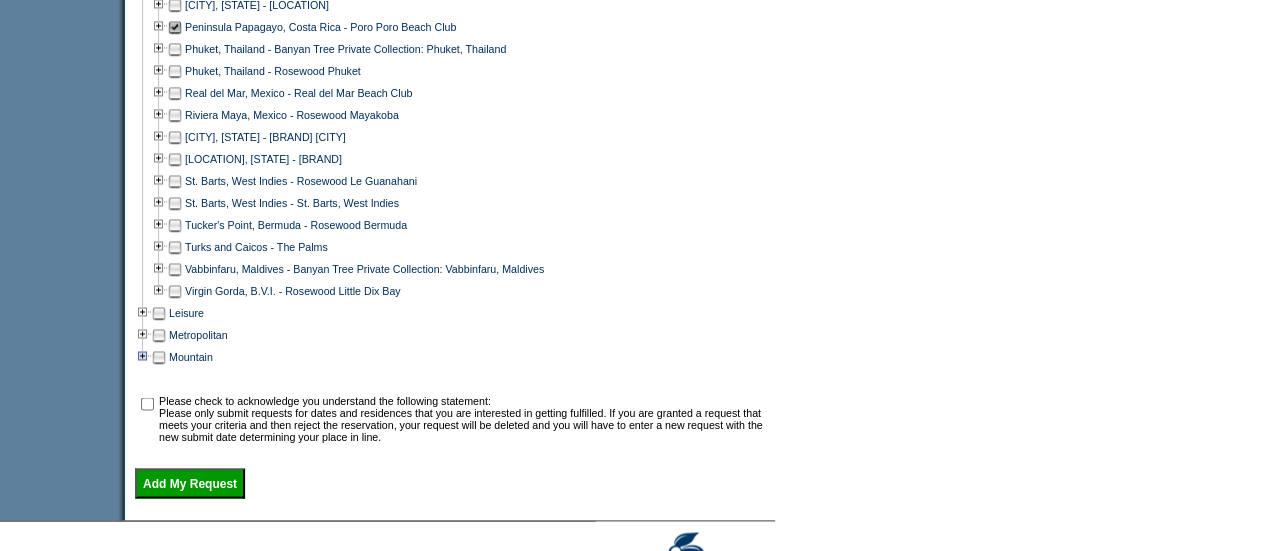 click at bounding box center [143, 357] 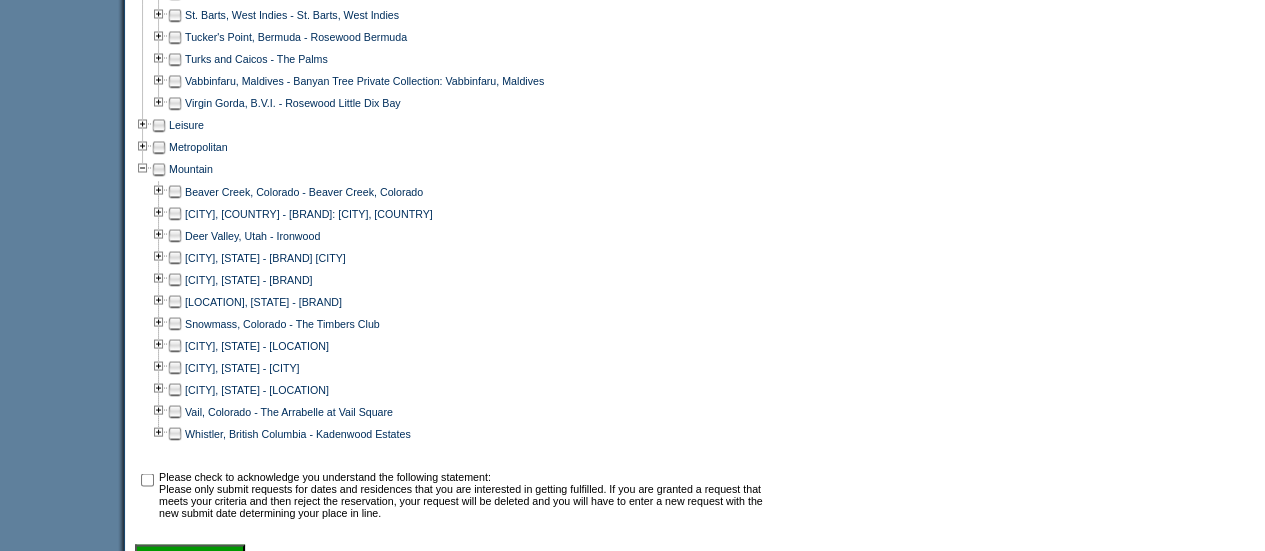 scroll, scrollTop: 1724, scrollLeft: 0, axis: vertical 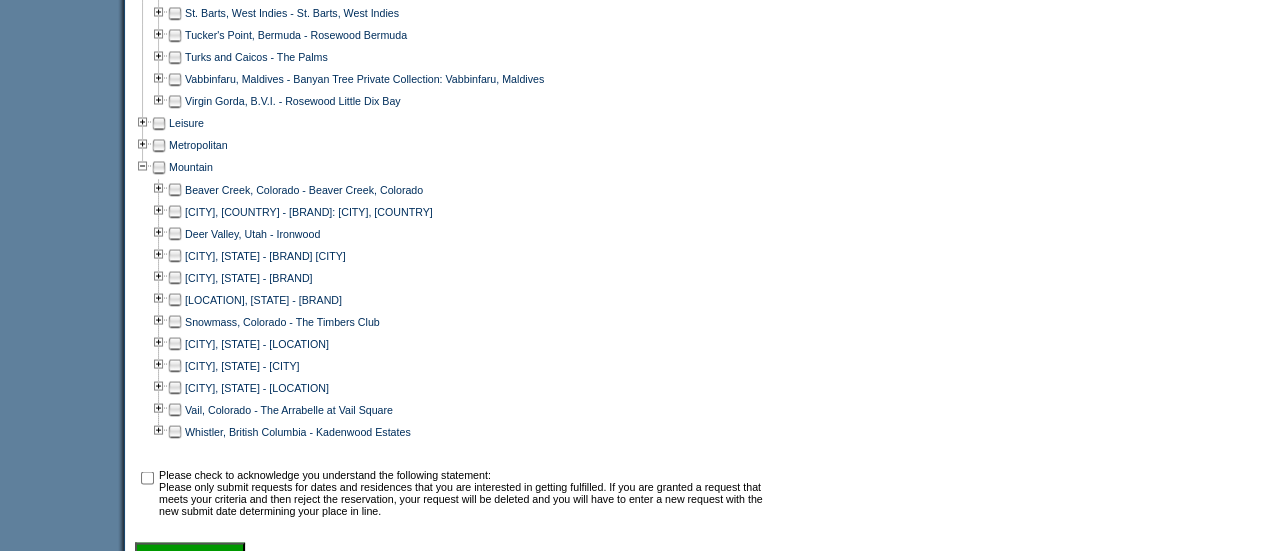 click at bounding box center [175, 299] 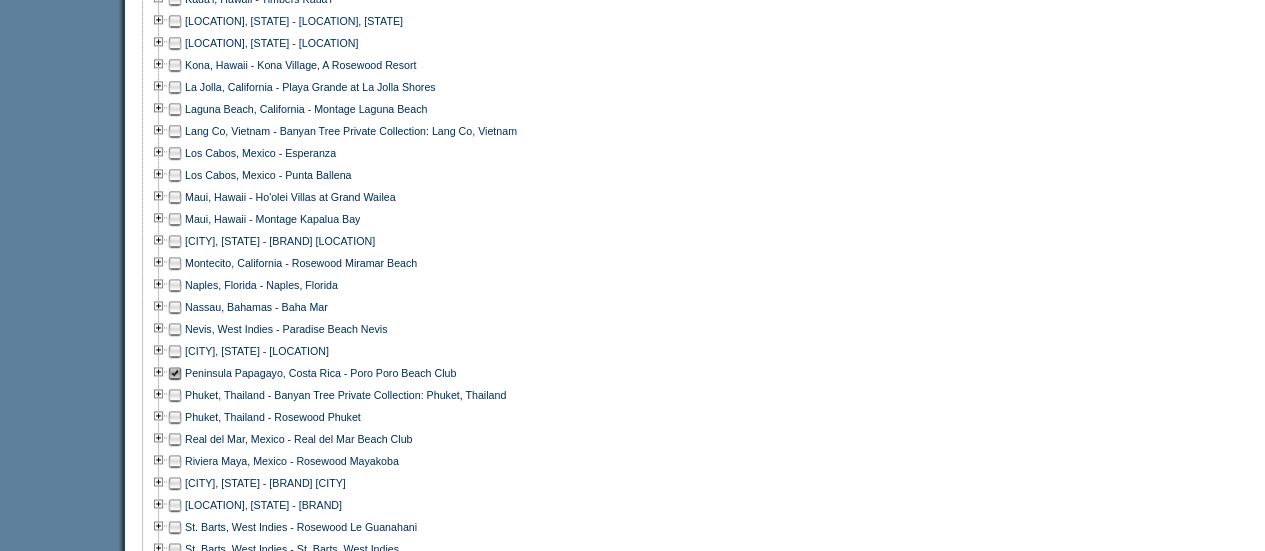 scroll, scrollTop: 1187, scrollLeft: 0, axis: vertical 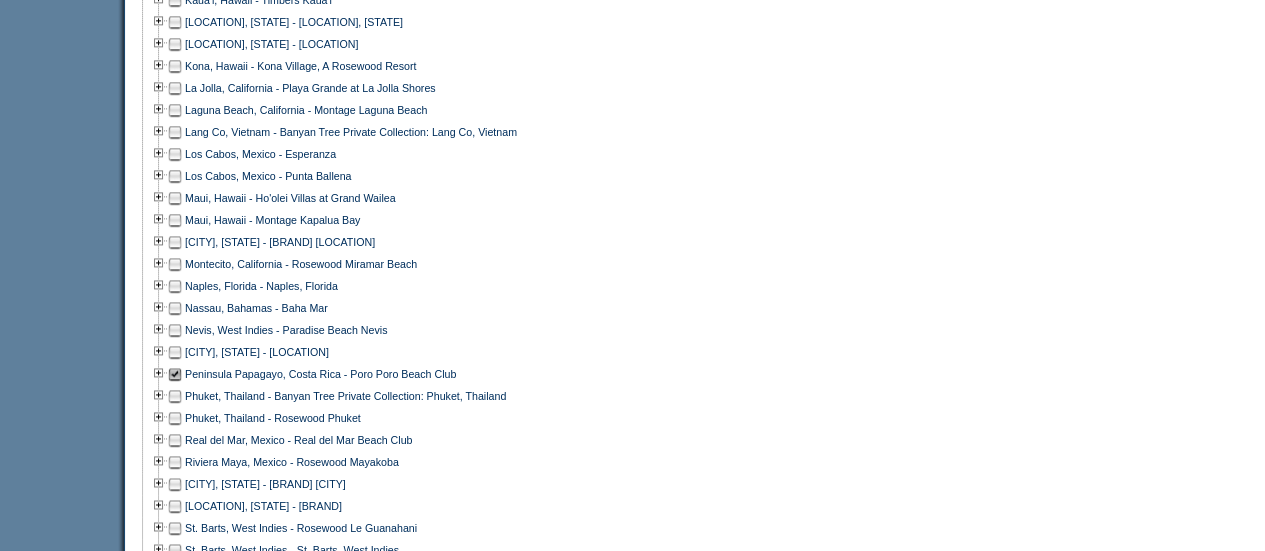 click at bounding box center (175, 198) 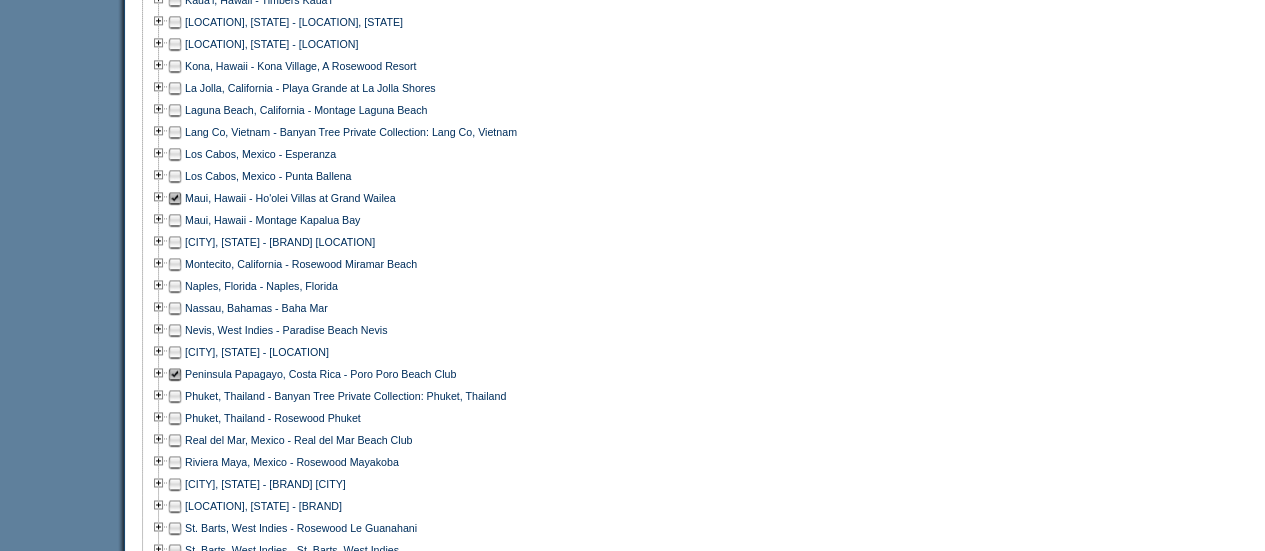 click at bounding box center [175, 220] 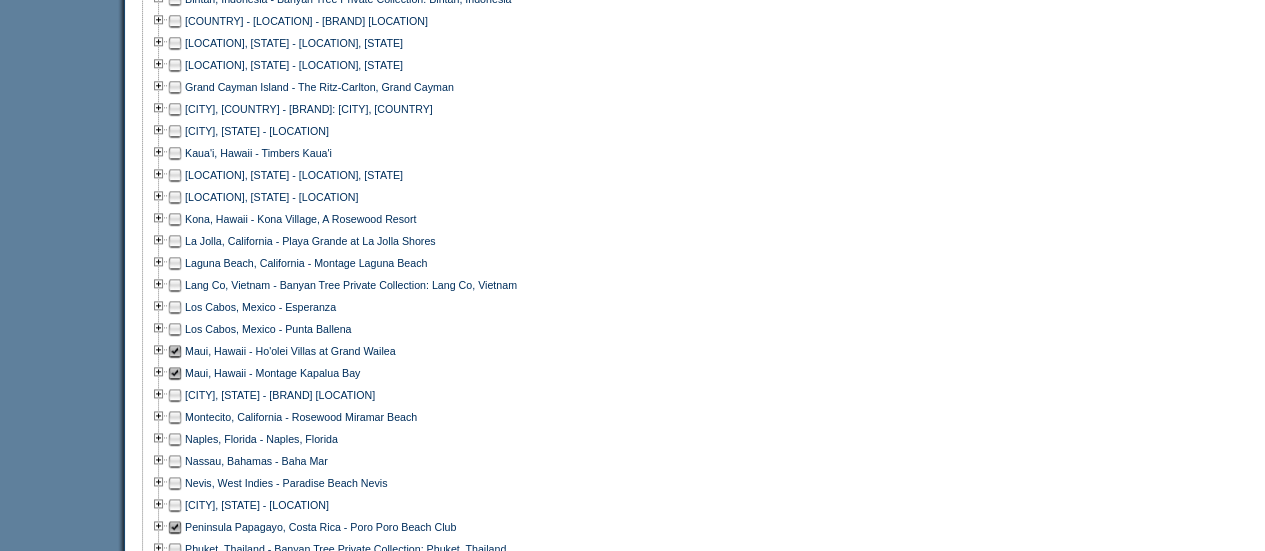 scroll, scrollTop: 1027, scrollLeft: 0, axis: vertical 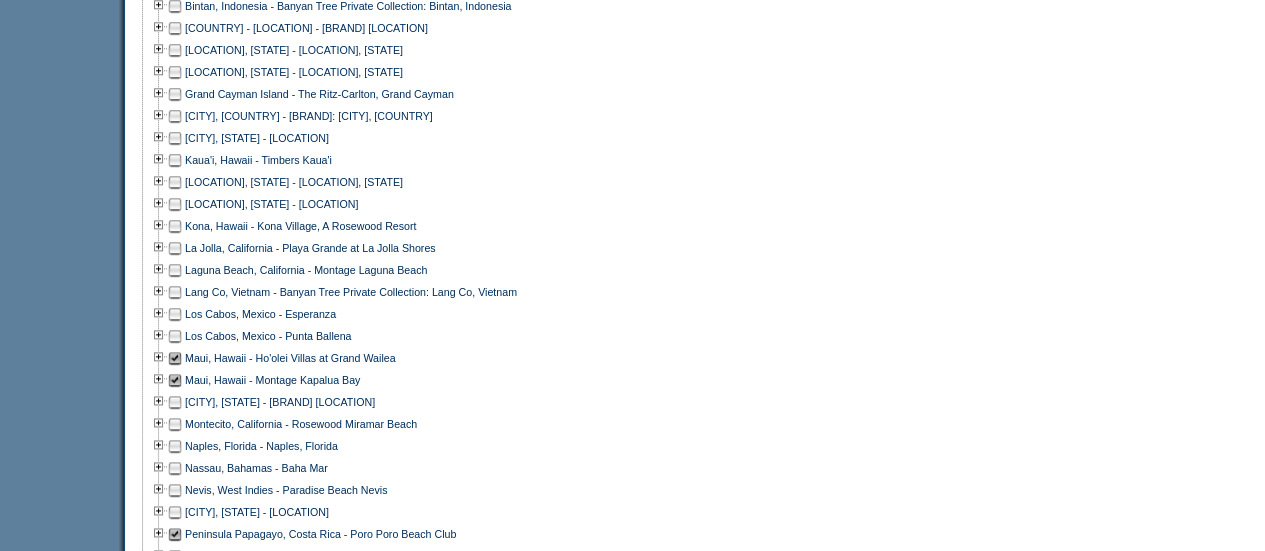 click at bounding box center [175, 204] 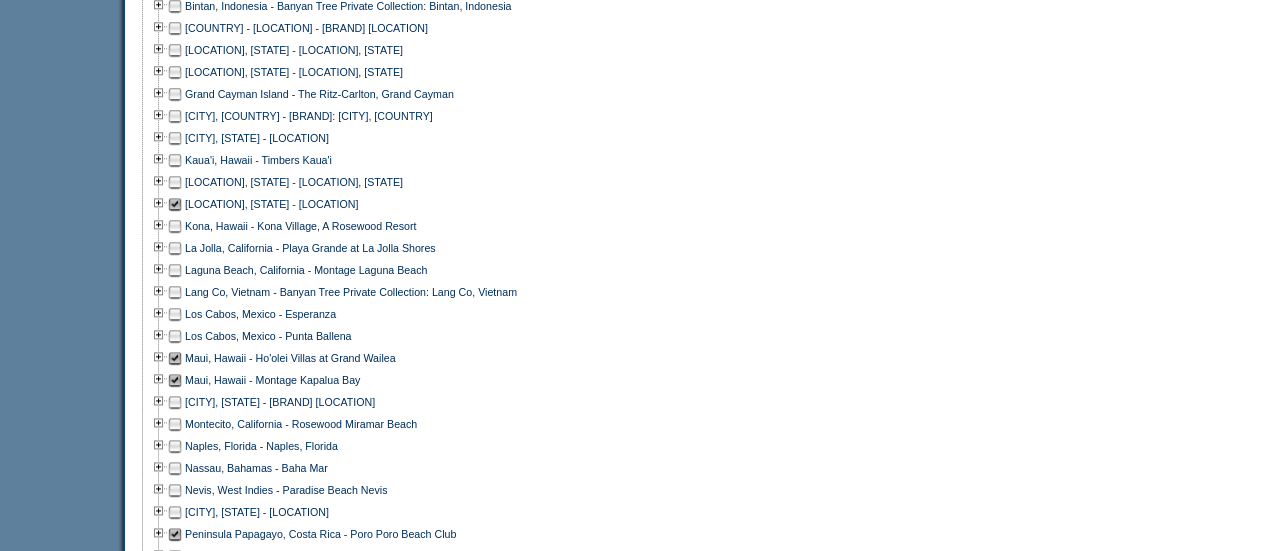 click at bounding box center [175, 226] 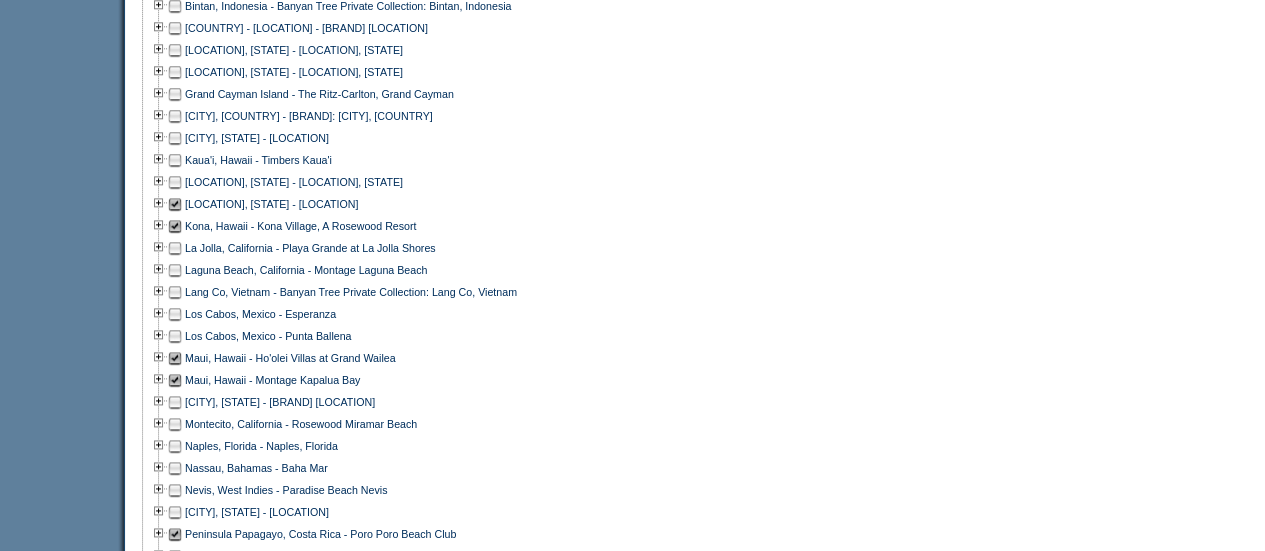click at bounding box center (175, 160) 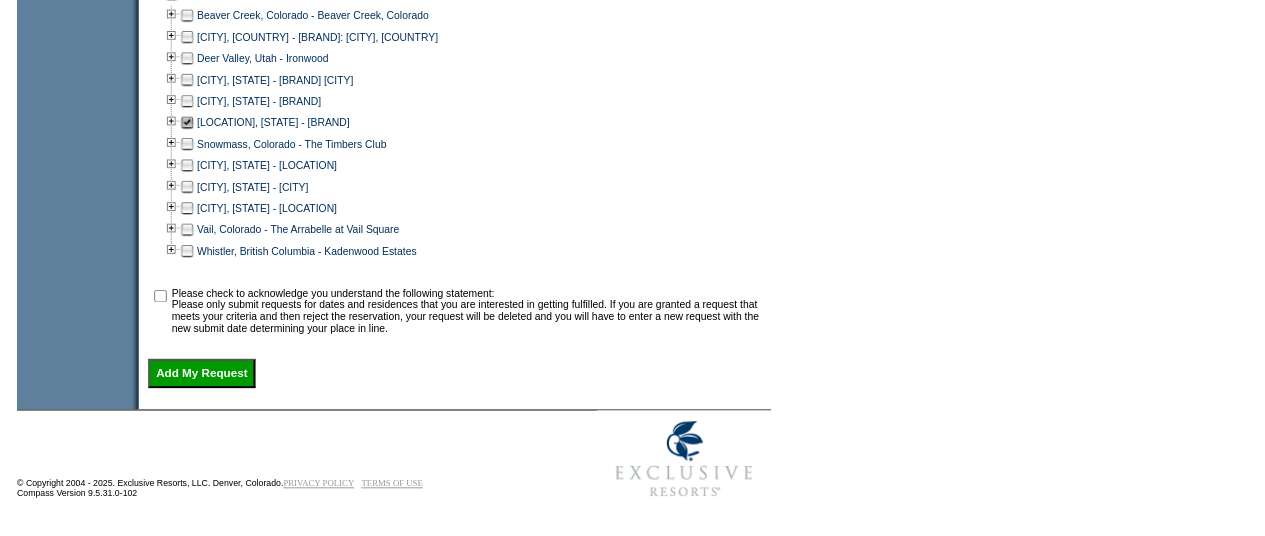 scroll, scrollTop: 1914, scrollLeft: 0, axis: vertical 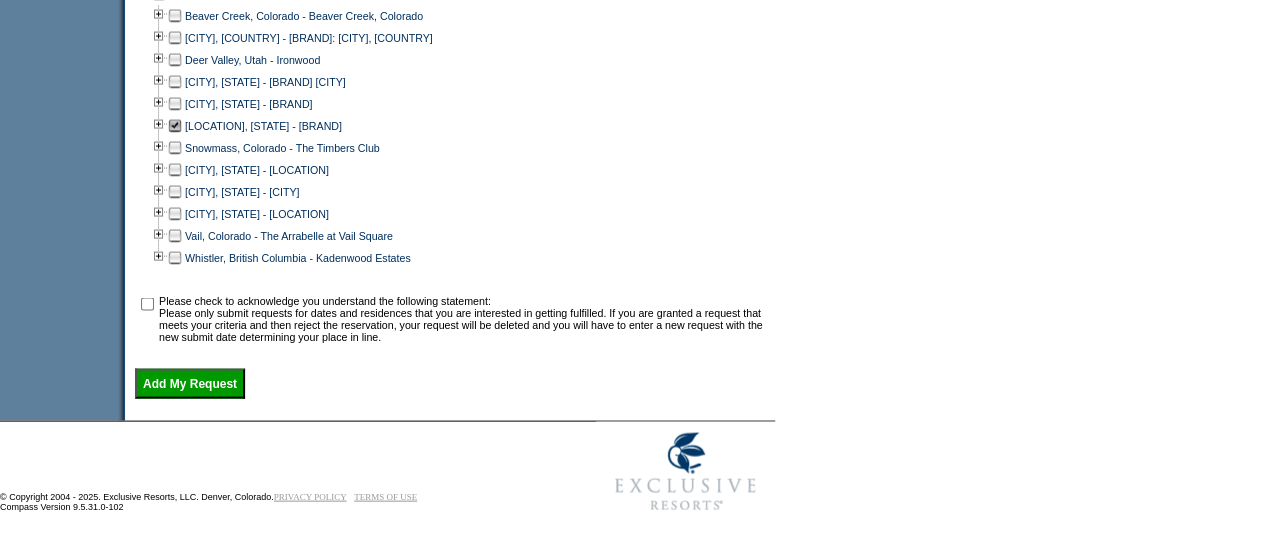 click at bounding box center [147, 304] 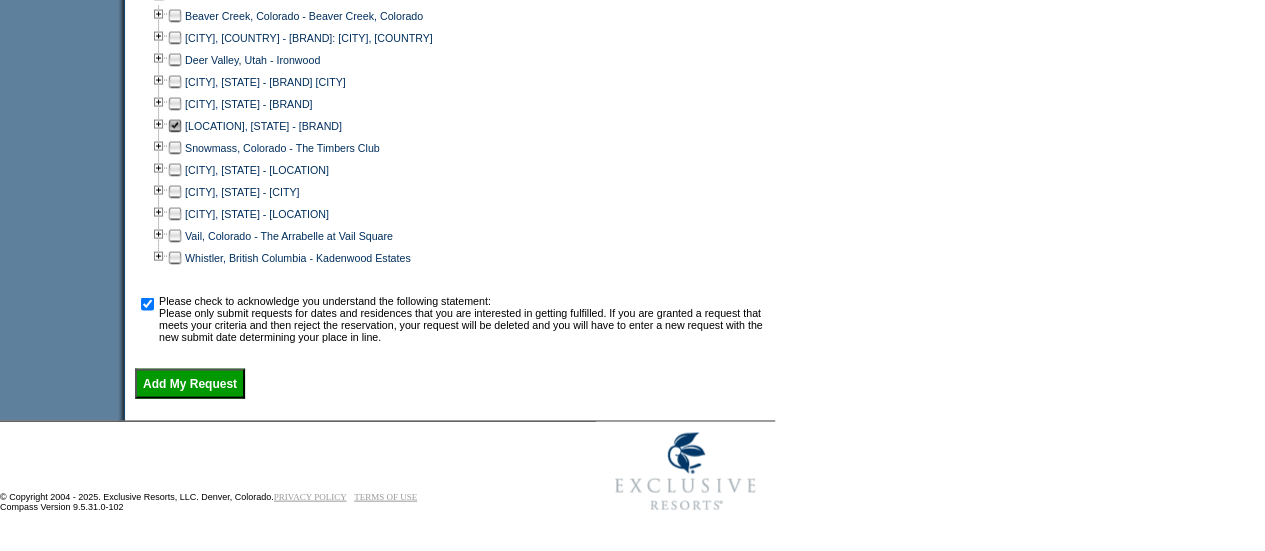 click on "Add My Request" at bounding box center (190, 384) 